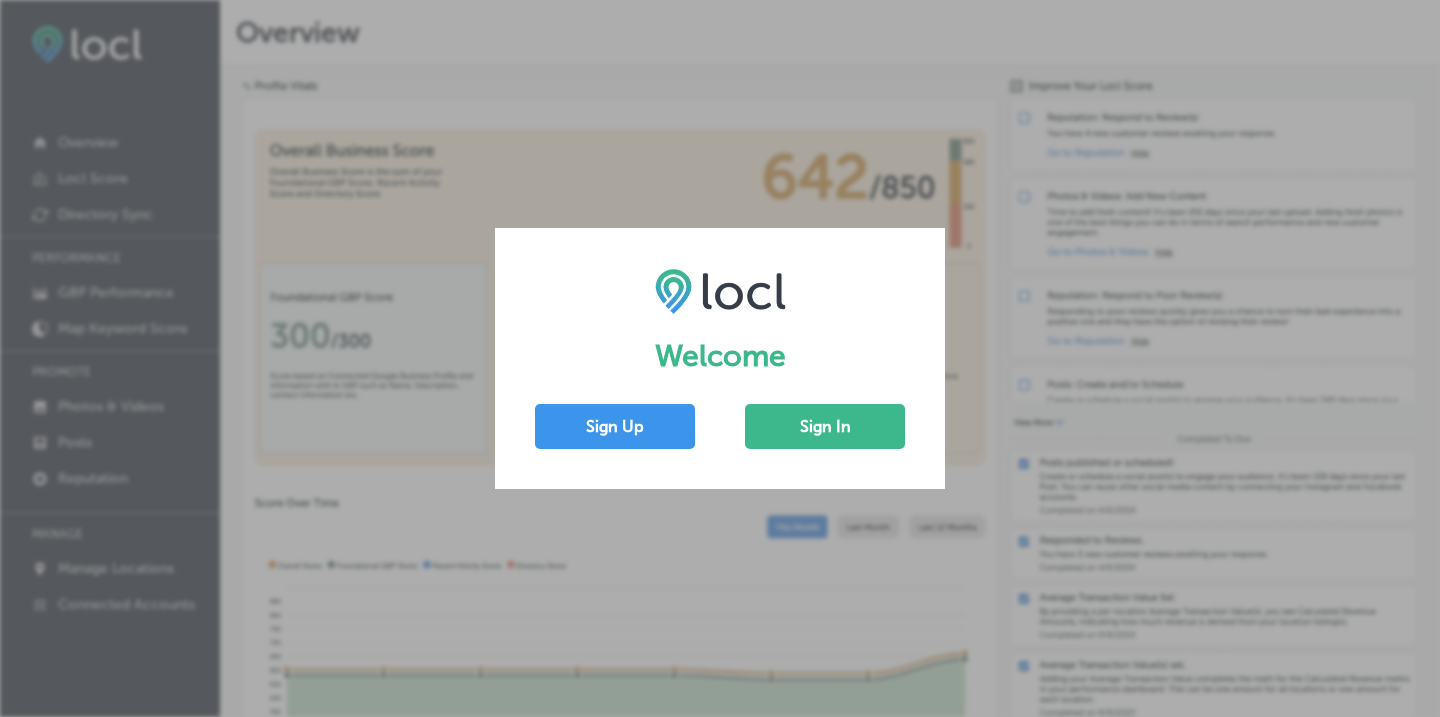 scroll, scrollTop: 0, scrollLeft: 0, axis: both 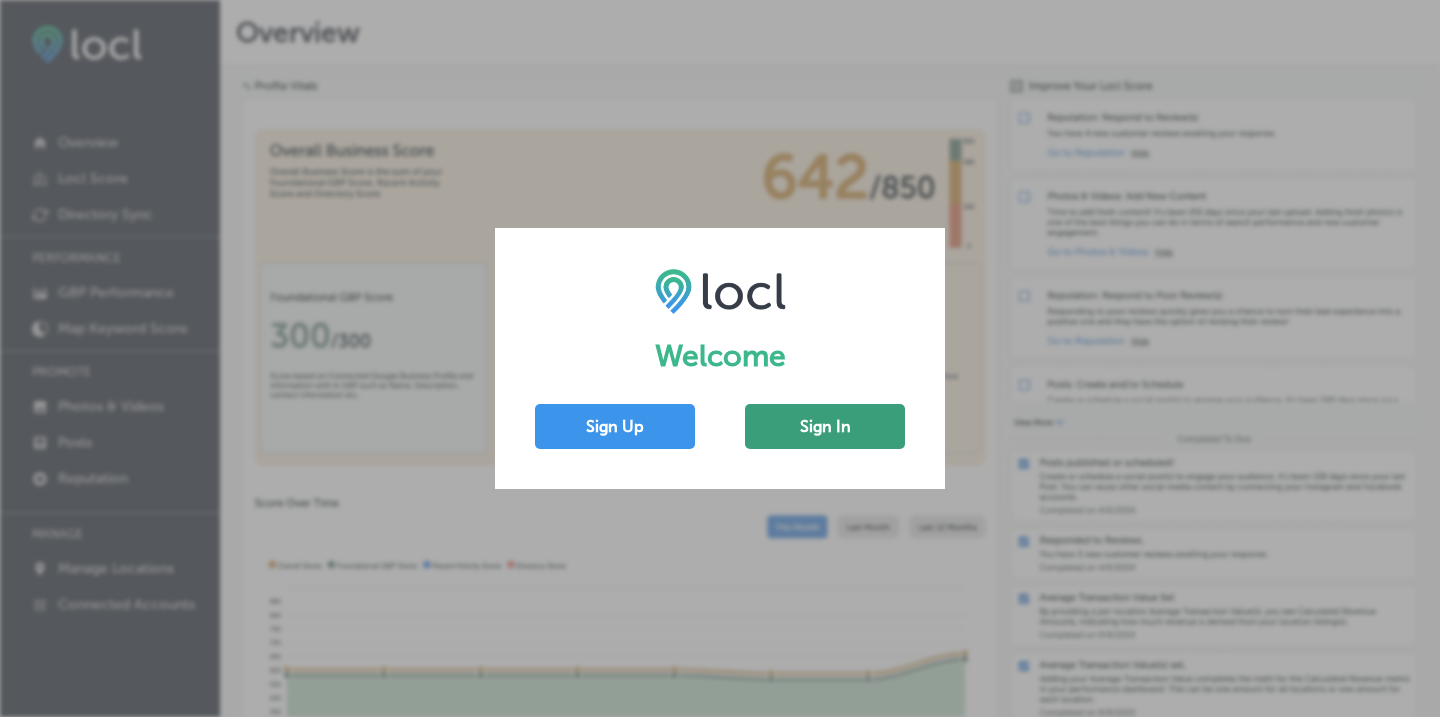 click on "Sign In" at bounding box center [825, 426] 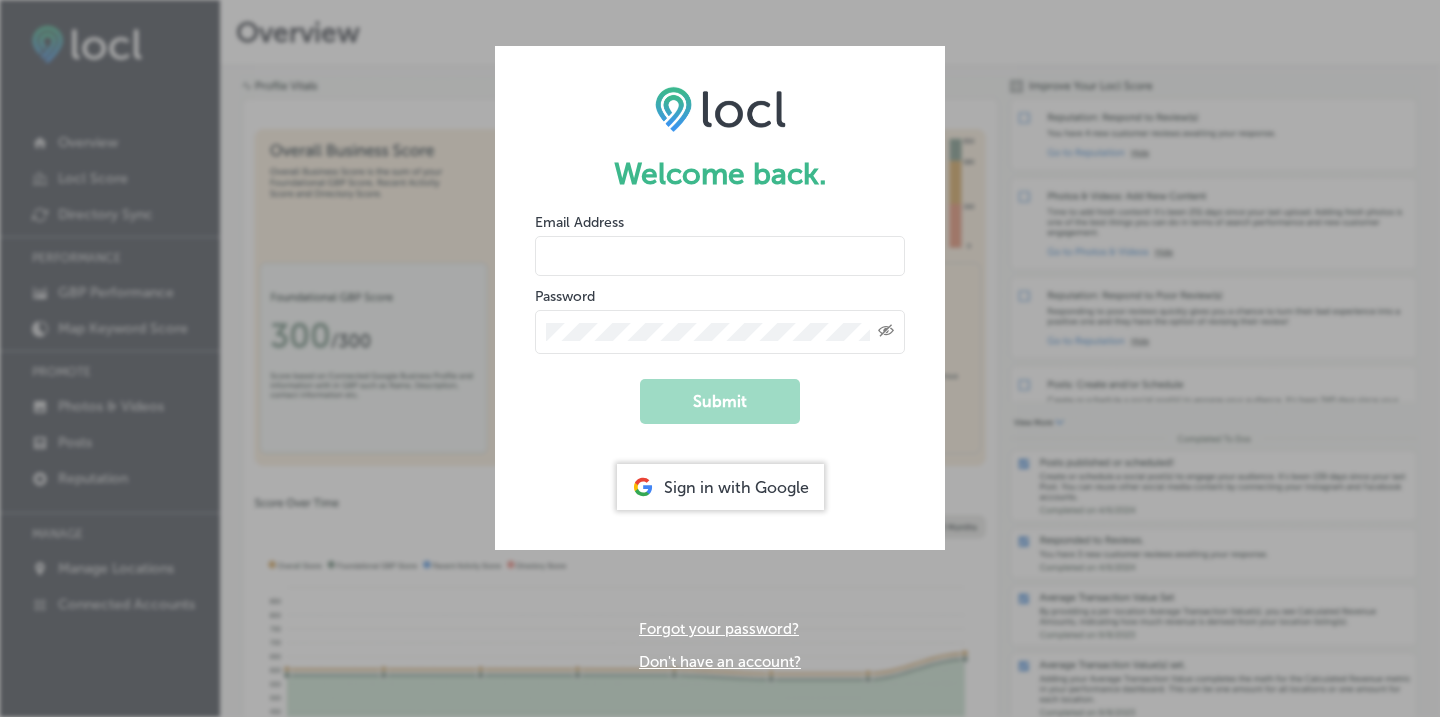 click on "Email Address" at bounding box center (720, 244) 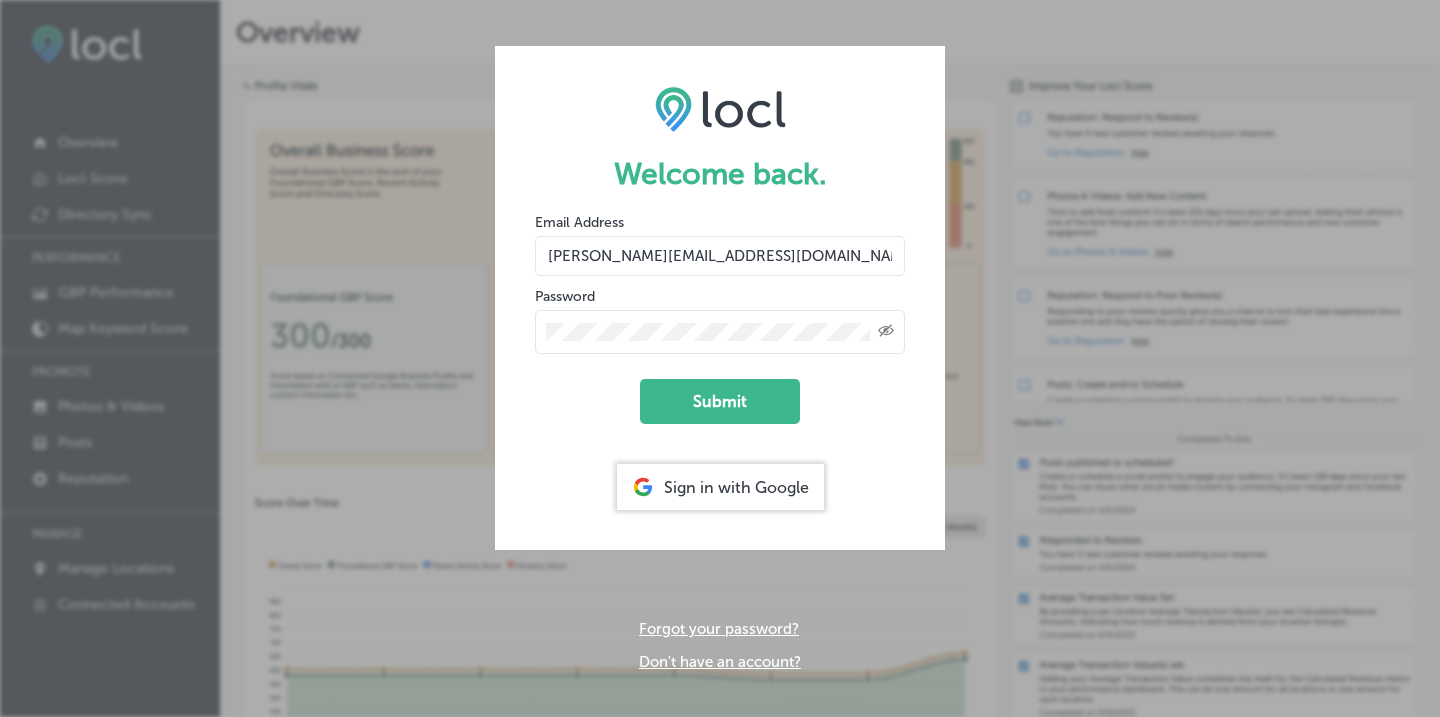 click on "Submit" 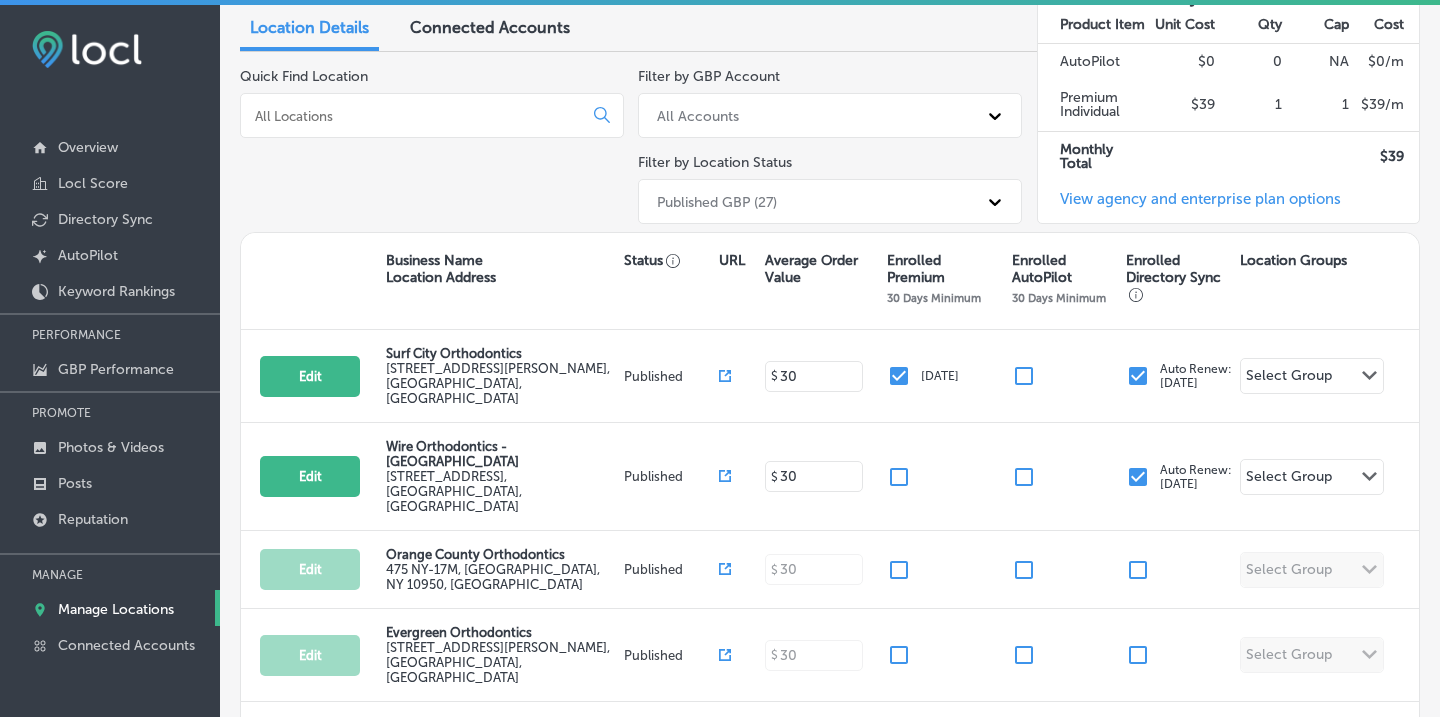 scroll, scrollTop: 276, scrollLeft: 0, axis: vertical 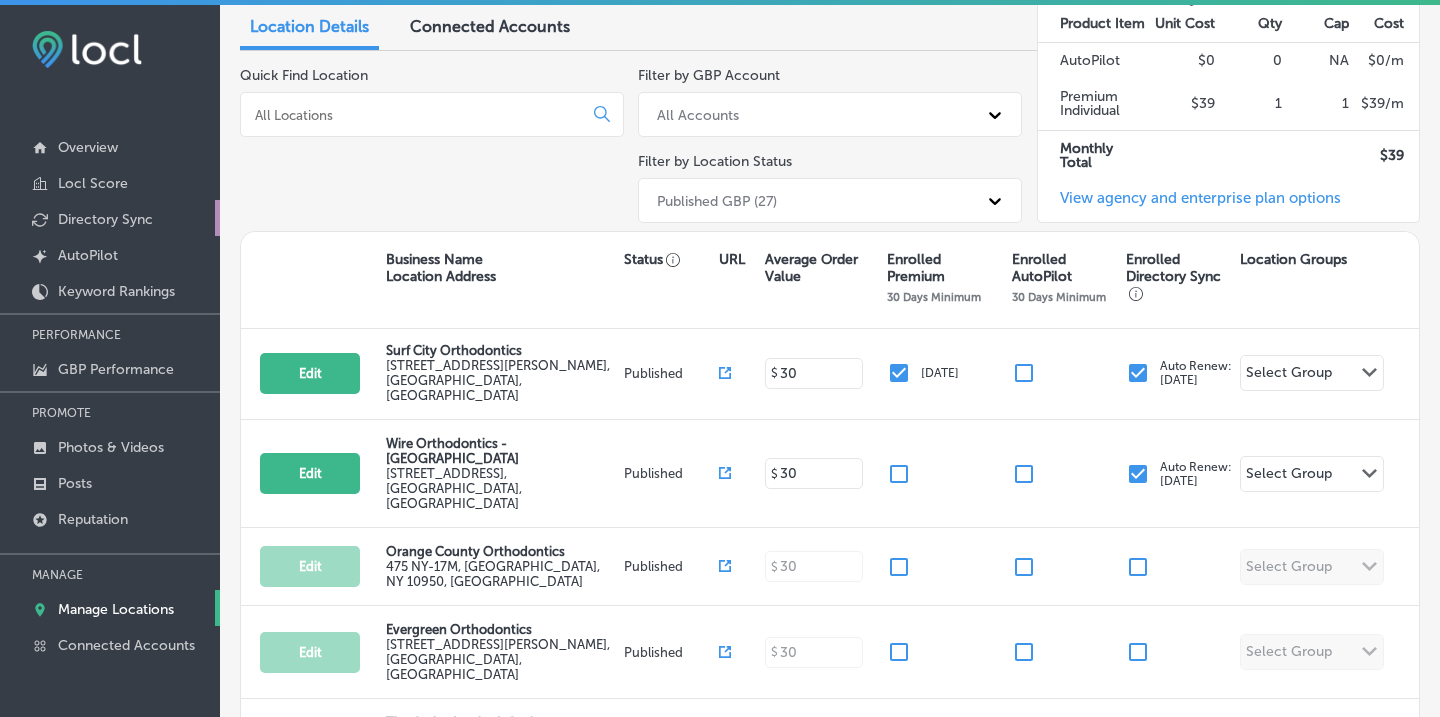 click on "Directory Sync" at bounding box center [105, 219] 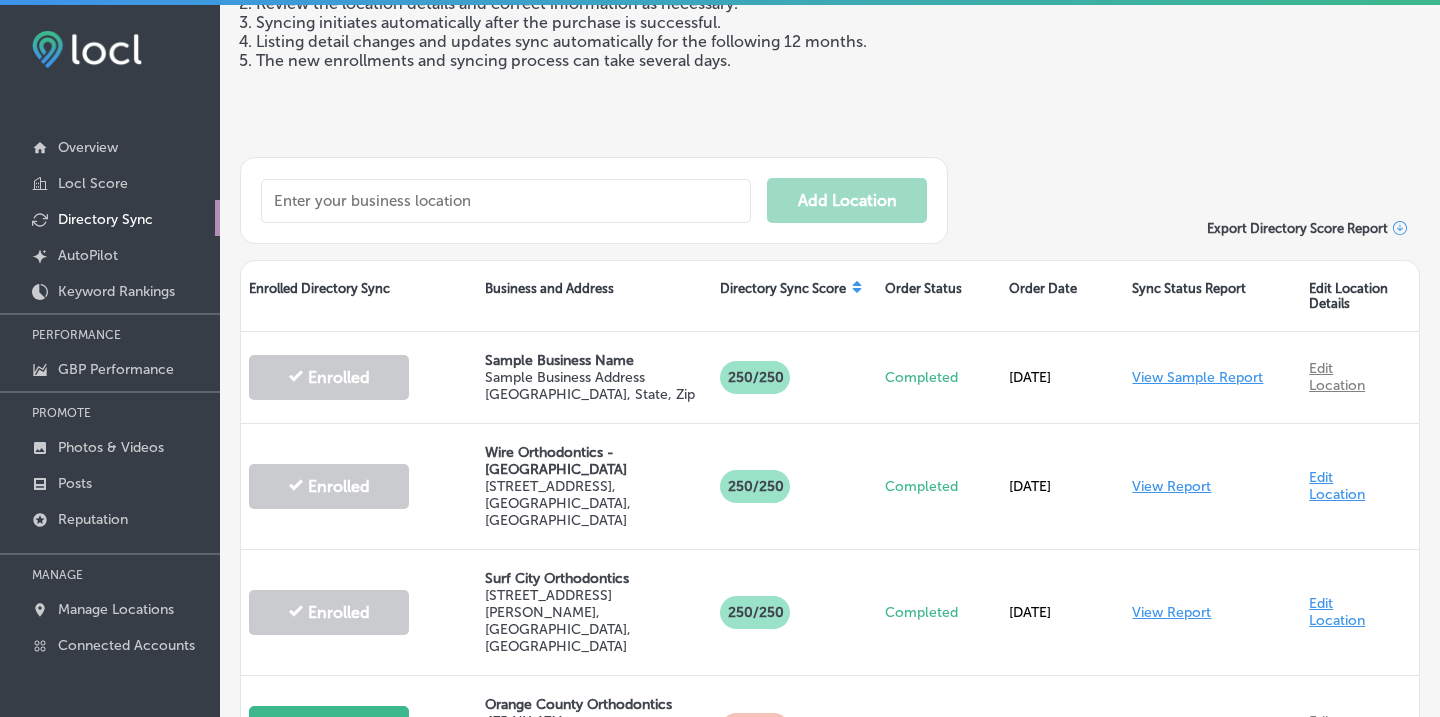 scroll, scrollTop: 272, scrollLeft: 0, axis: vertical 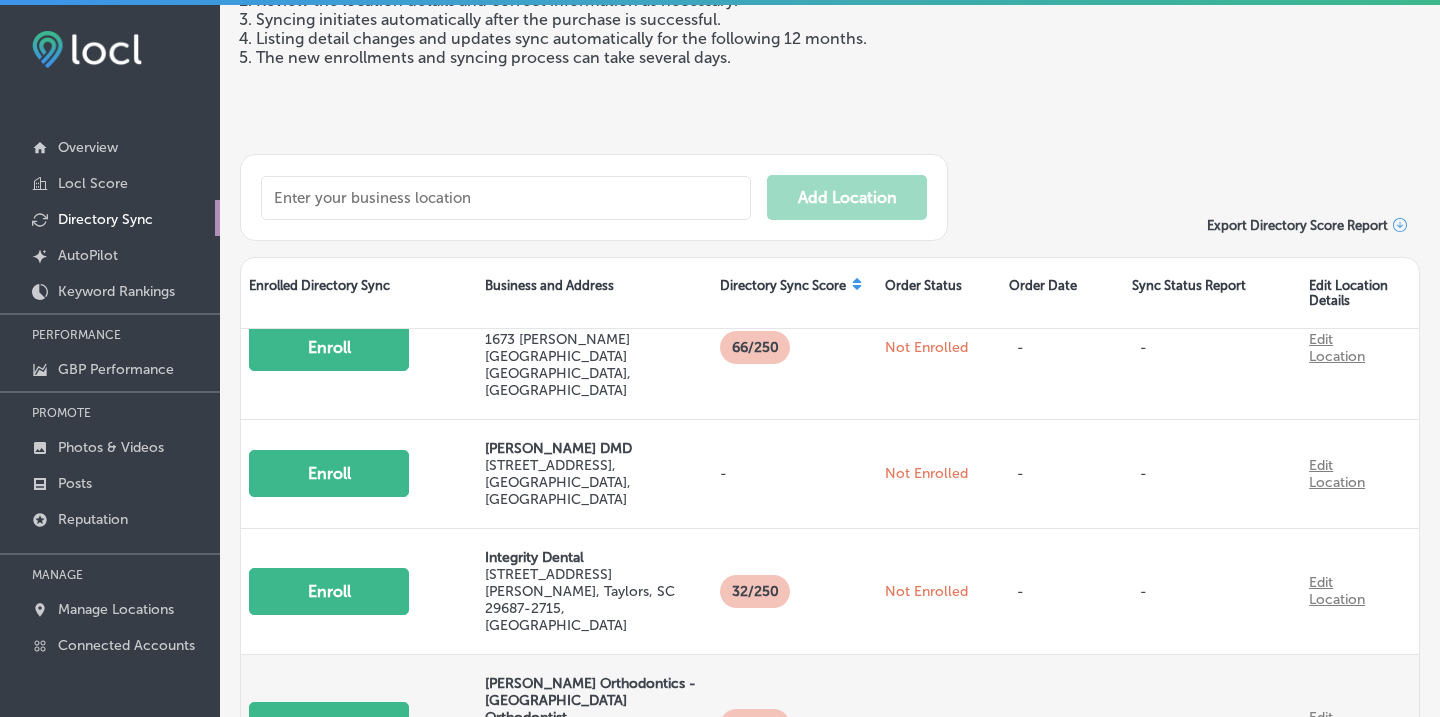 click on "Enroll" at bounding box center [329, 725] 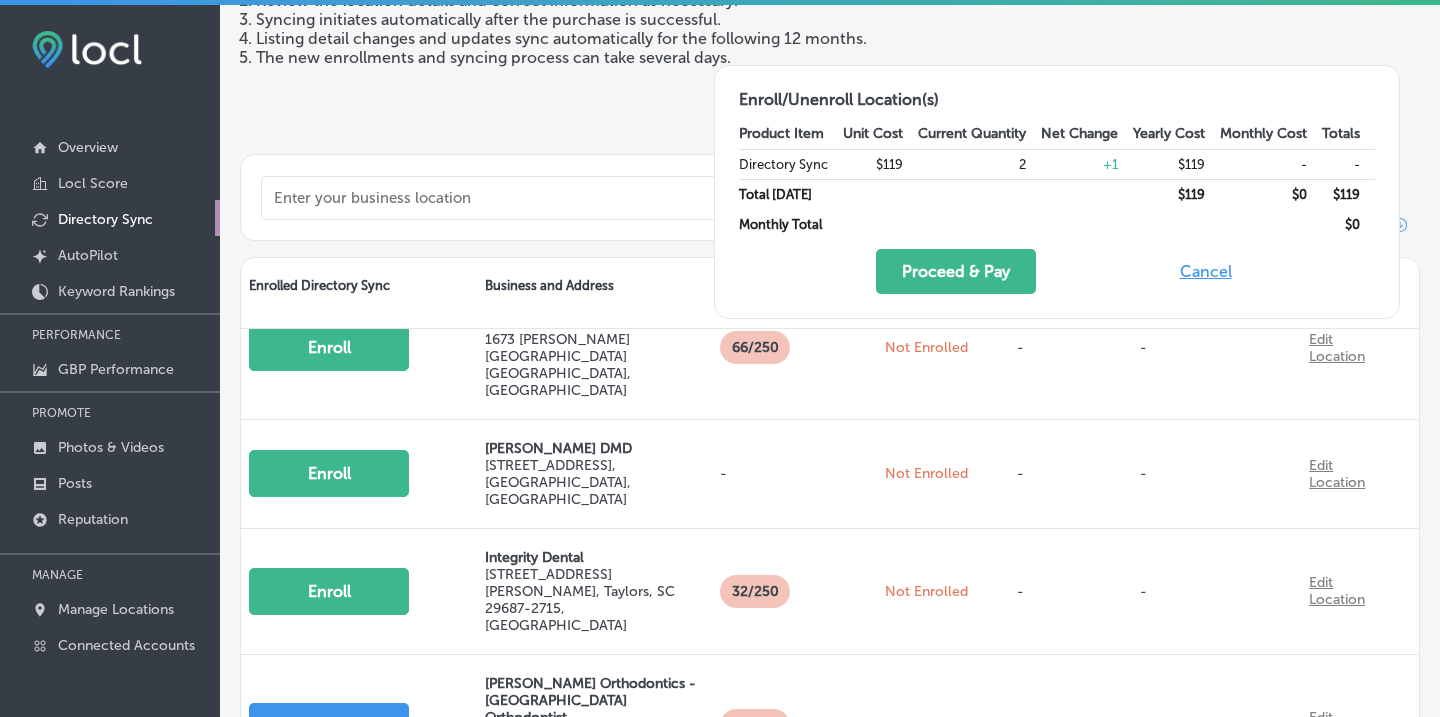 click on "Cancel" at bounding box center (1206, 271) 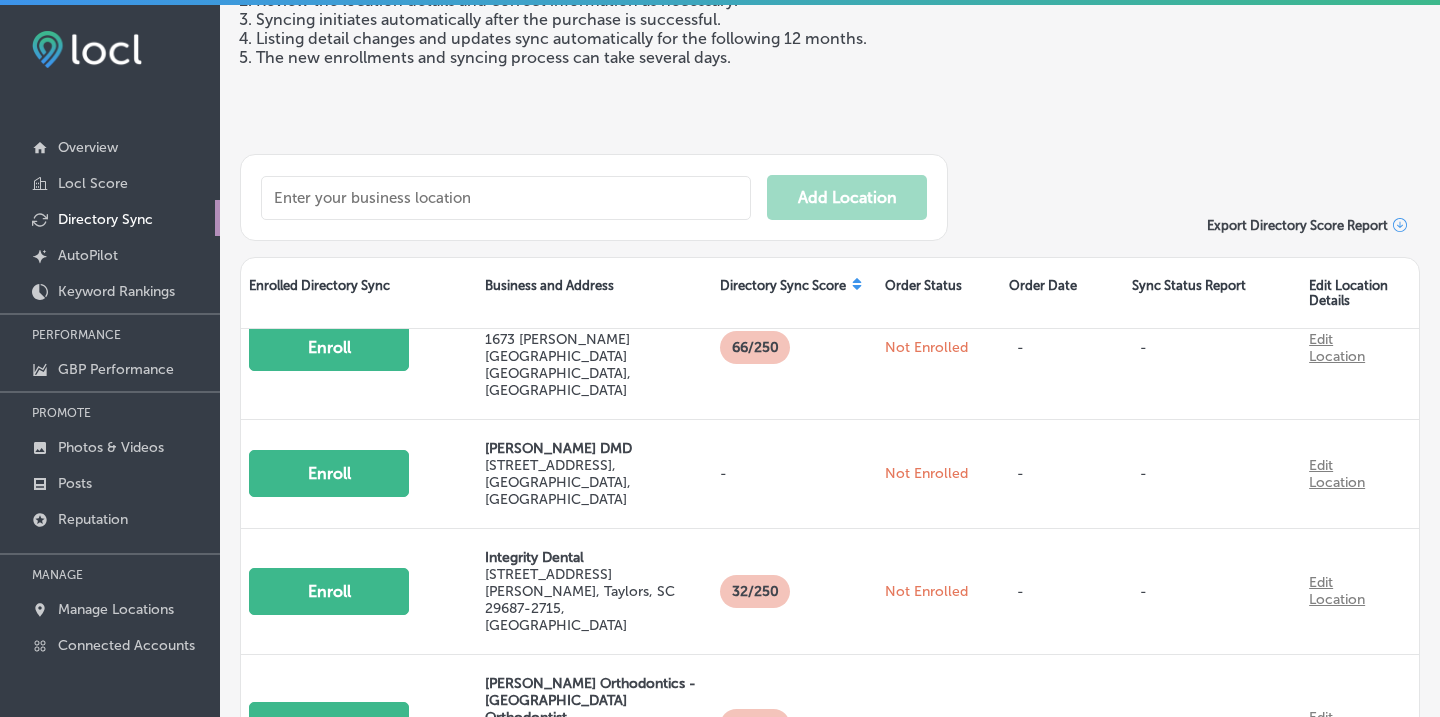 scroll, scrollTop: 1050, scrollLeft: 0, axis: vertical 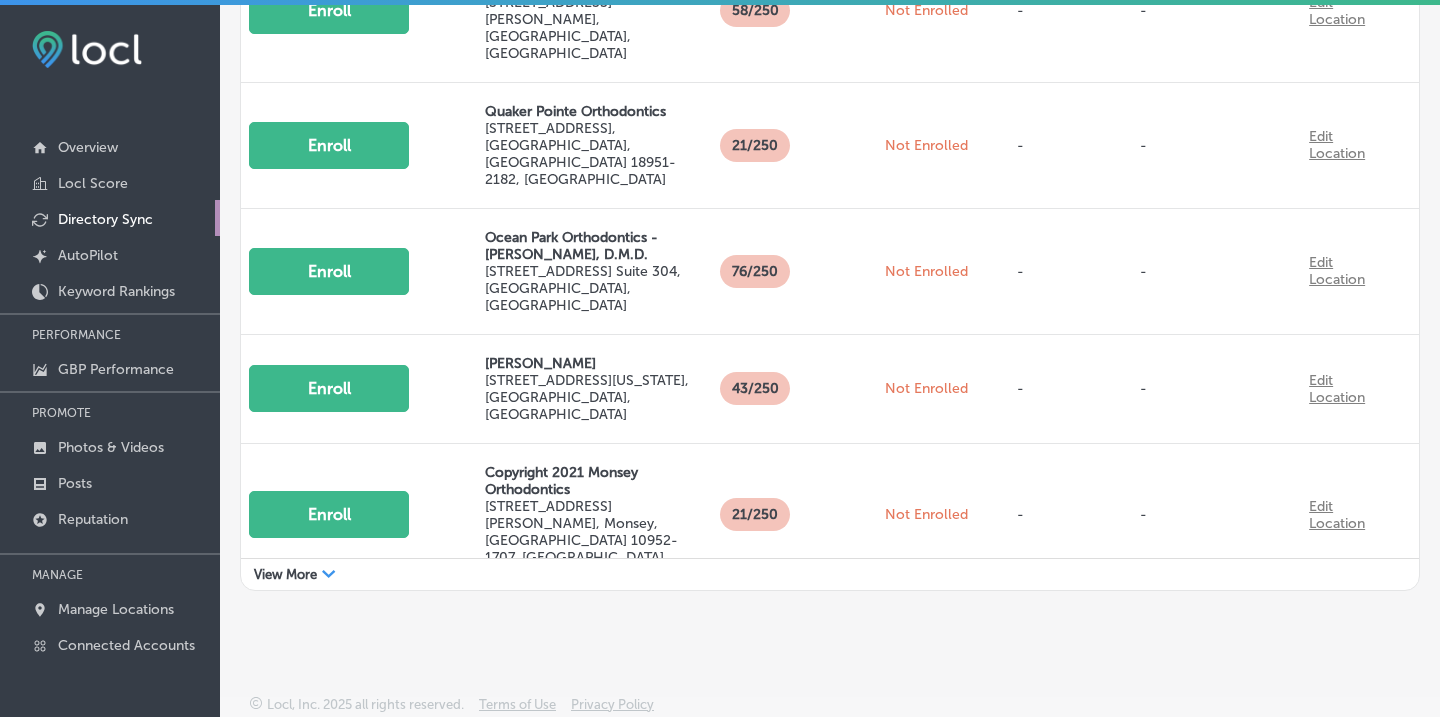 click on "View More" at bounding box center [285, 574] 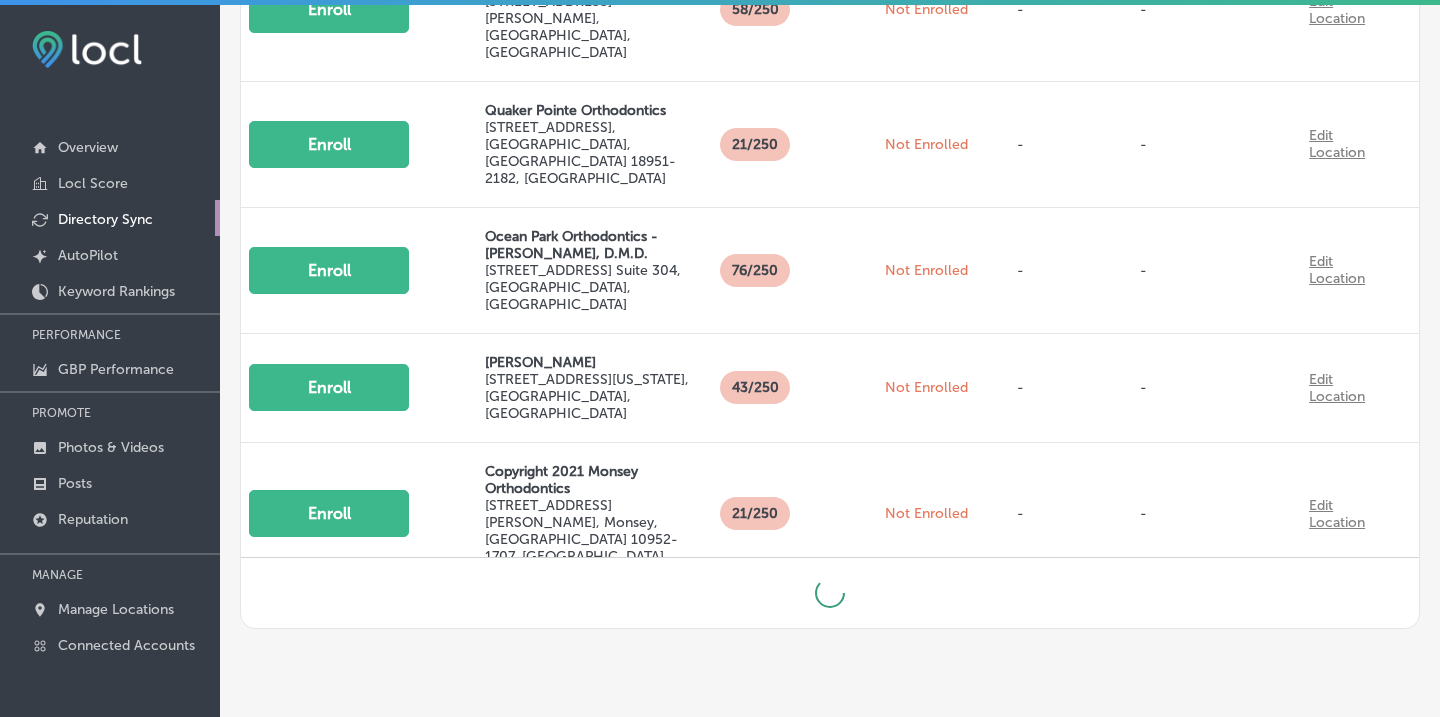 scroll, scrollTop: 1092, scrollLeft: 0, axis: vertical 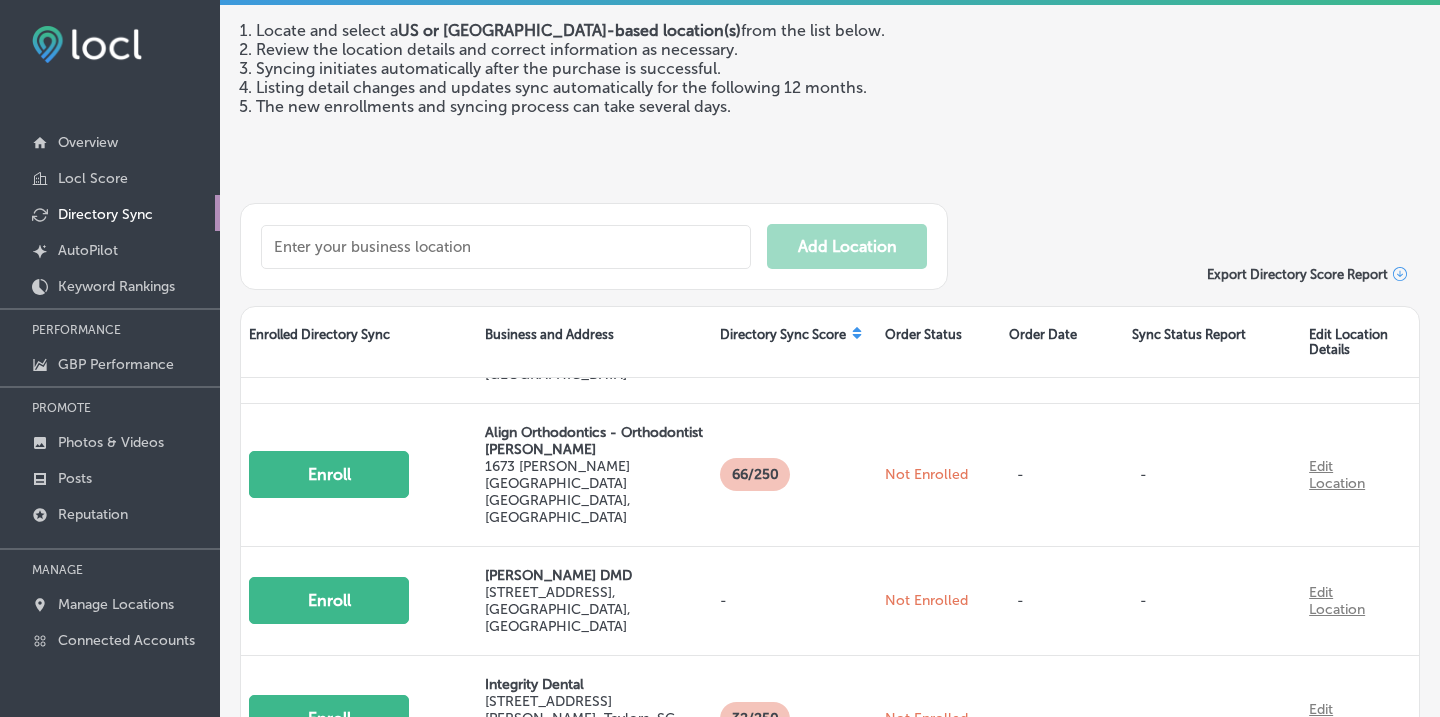 click on "Enroll" at bounding box center (329, 852) 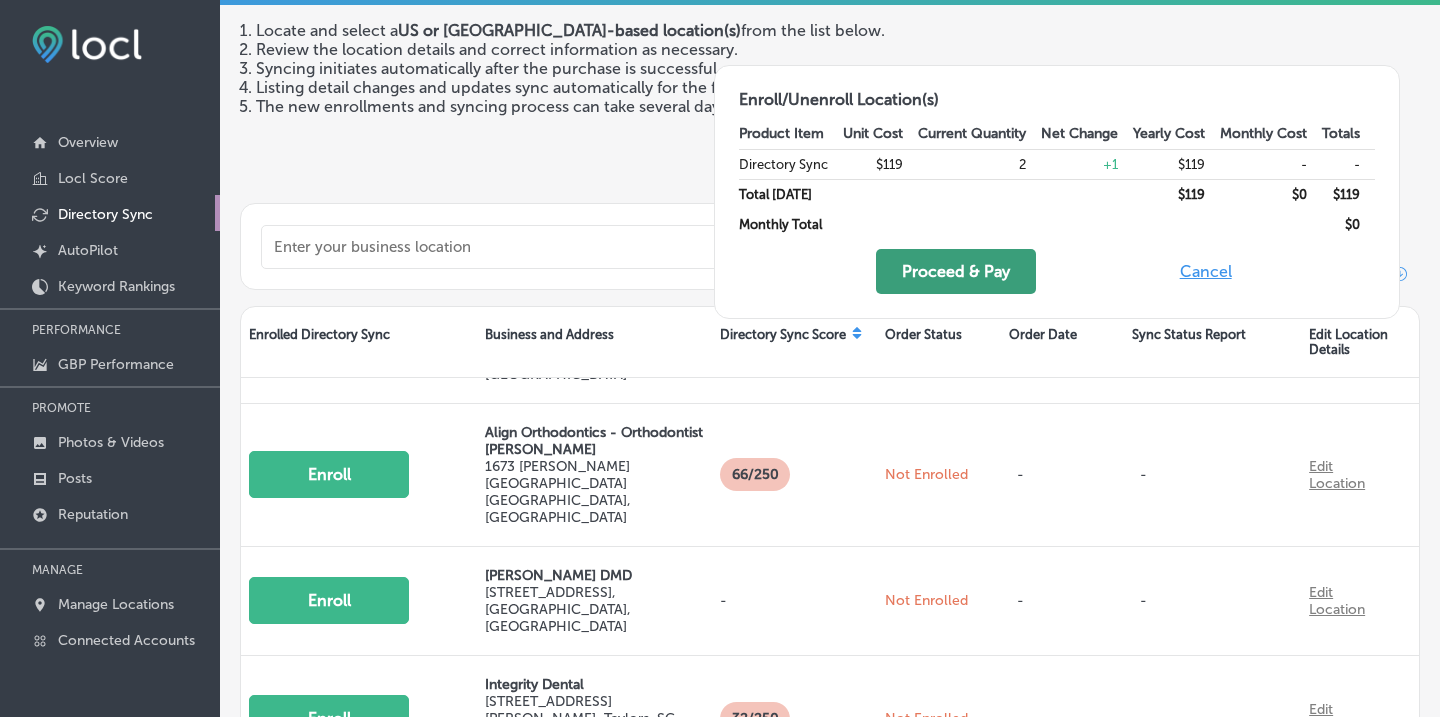 click on "Proceed & Pay" at bounding box center [956, 271] 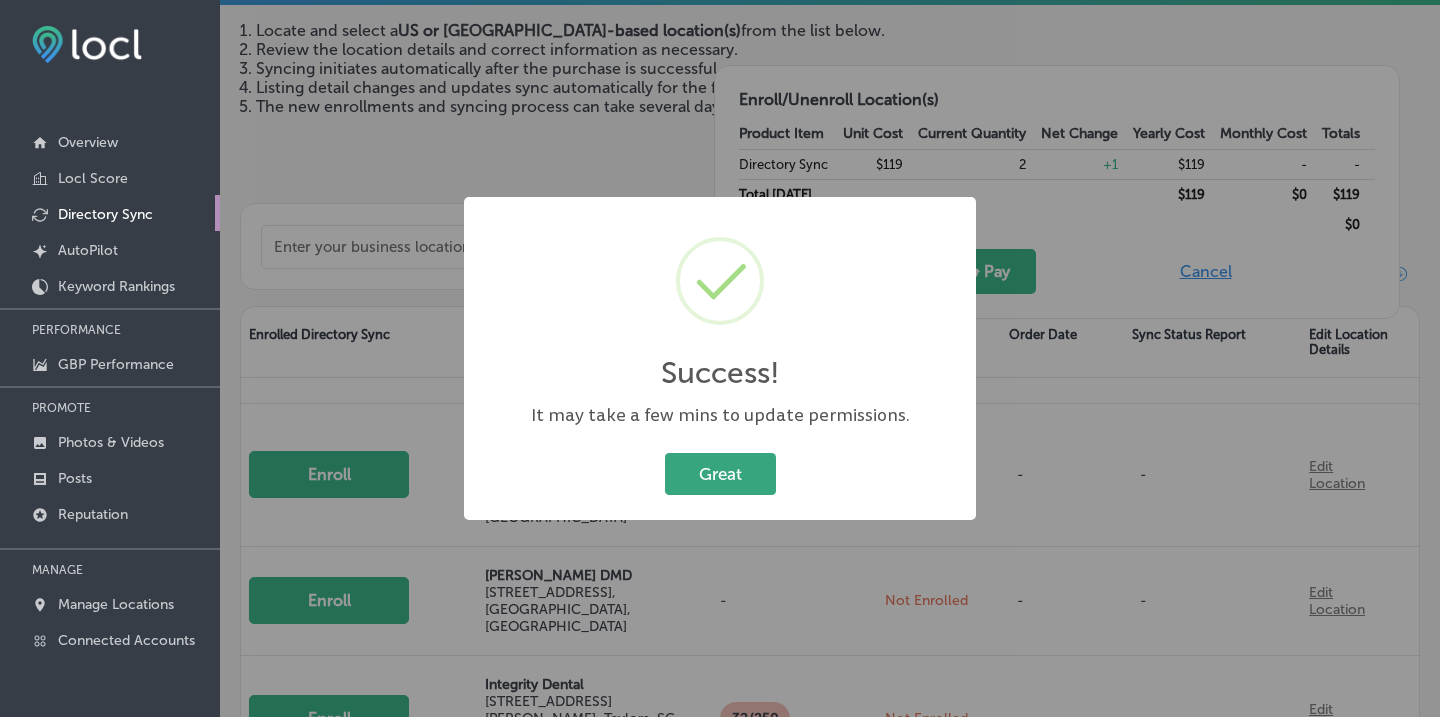 click on "Great" at bounding box center [720, 473] 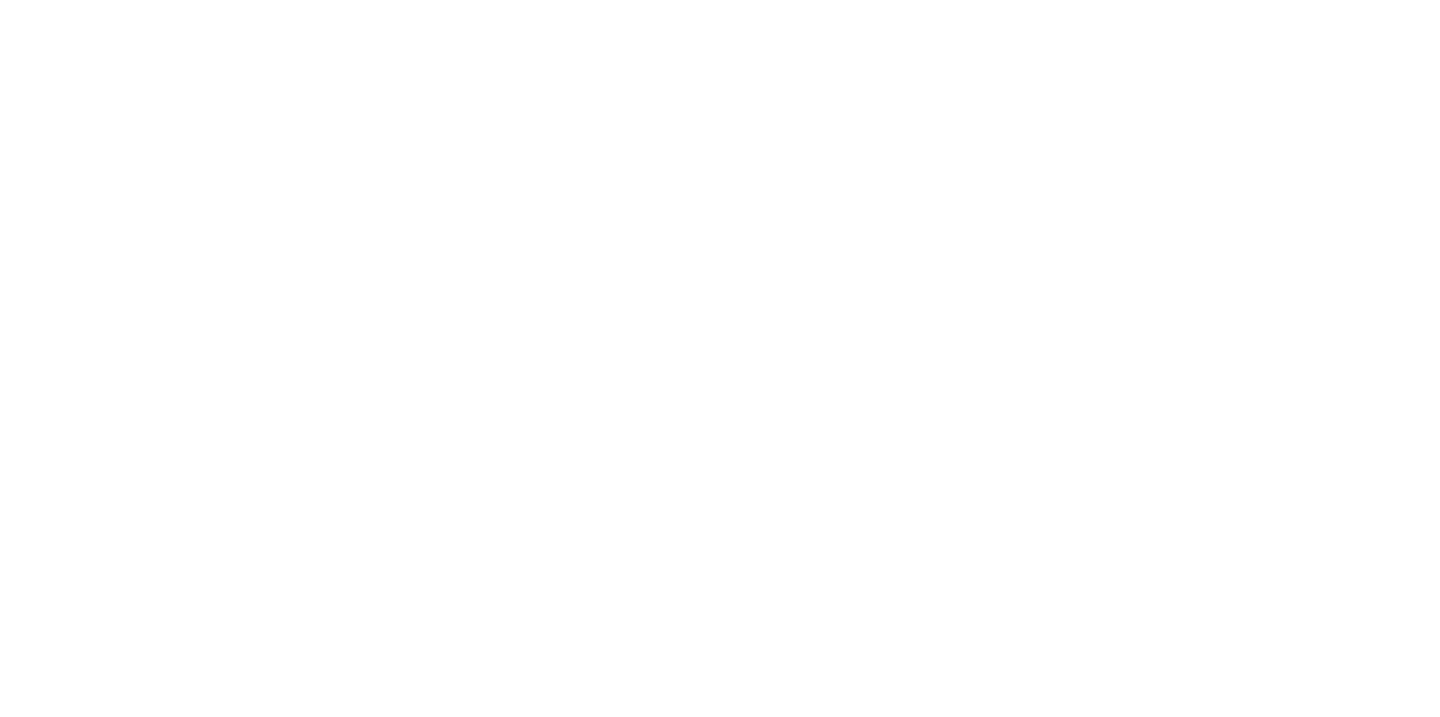 scroll, scrollTop: 0, scrollLeft: 0, axis: both 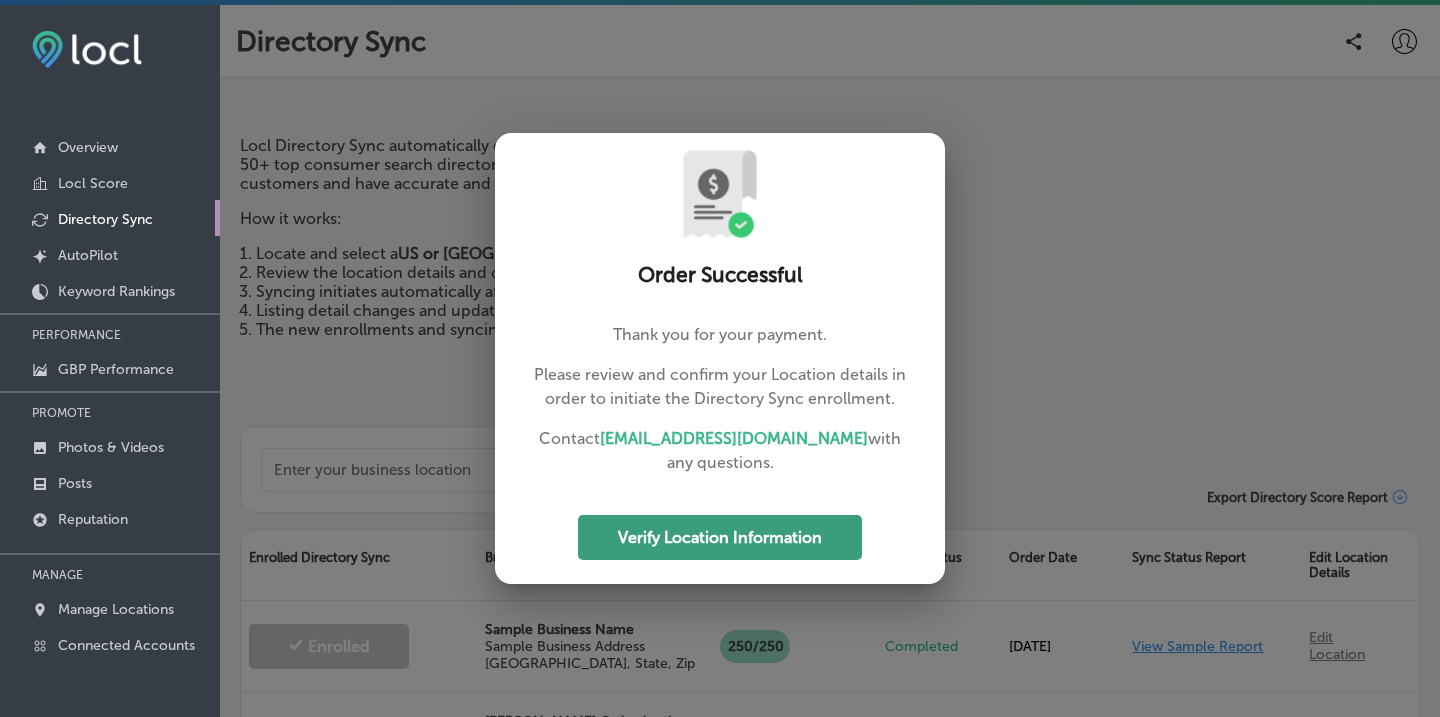 click on "Verify Location Information" at bounding box center (720, 537) 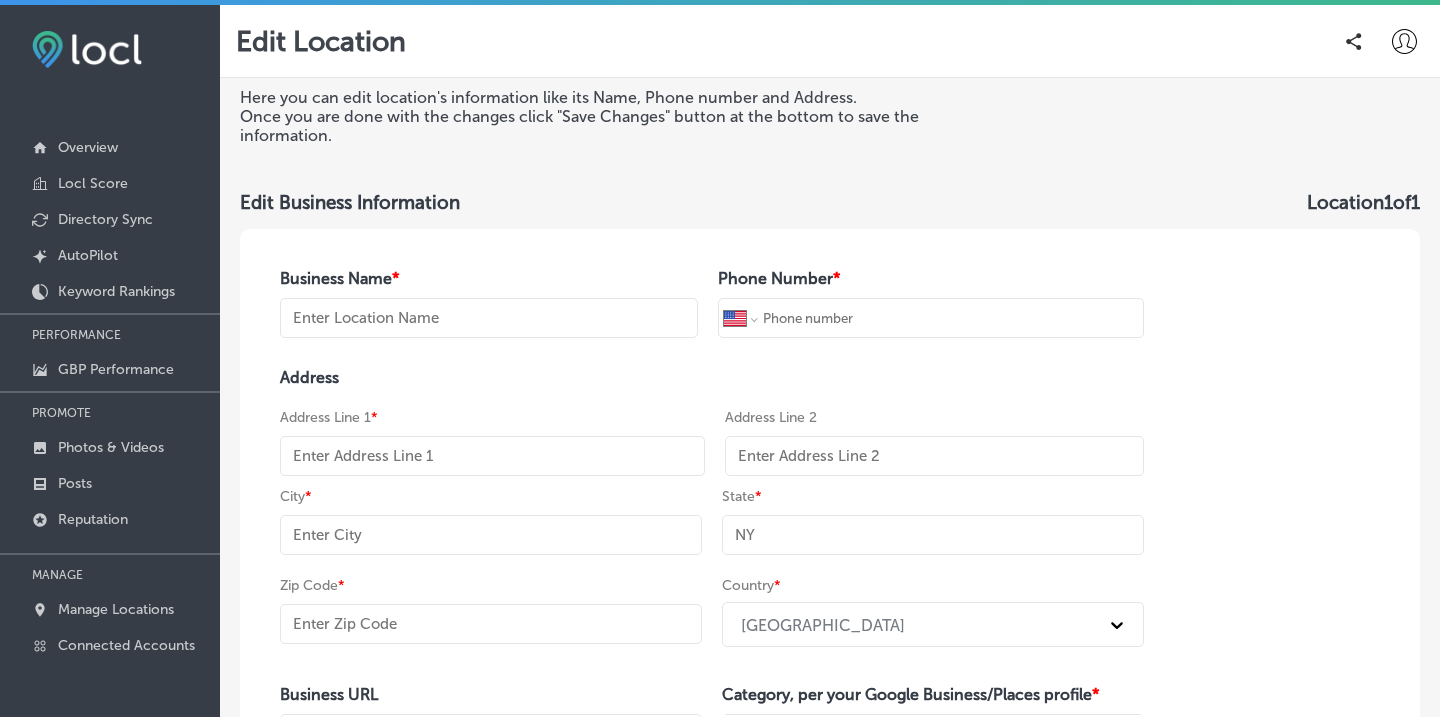 type on "[PERSON_NAME] Orthodontics - [GEOGRAPHIC_DATA] Orthodontist" 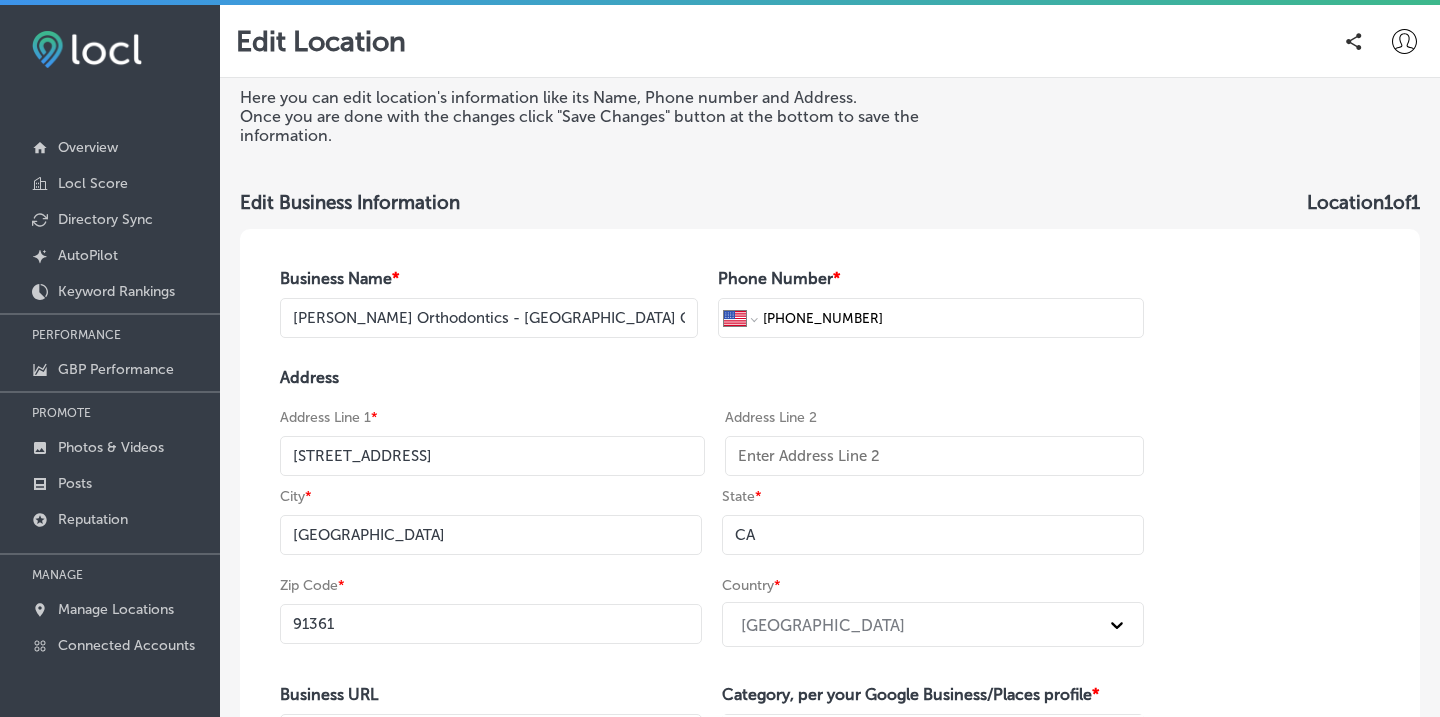 type on "[PERSON_NAME] Orthodontics is a patient-centered orthodontic practice specializing in [MEDICAL_DATA] and [PERSON_NAME] for patients of all ages in [GEOGRAPHIC_DATA] and [GEOGRAPHIC_DATA], [GEOGRAPHIC_DATA]. [PERSON_NAME] and her team believe in providing outstanding orthodontic care in a comfortable, friendly environment to [GEOGRAPHIC_DATA], [GEOGRAPHIC_DATA], and the surrounding communities.
Our boutique-style orthodontic practice finds the happy balance between convenience, quality, and patient-centered care. [PERSON_NAME] cares deeply about all of her patients and is involved in every step of your treatment. You’ll be seeing her at every single visit to our office!
Premier Orthodontics. Boutique Experience. Beautiful Smiles." 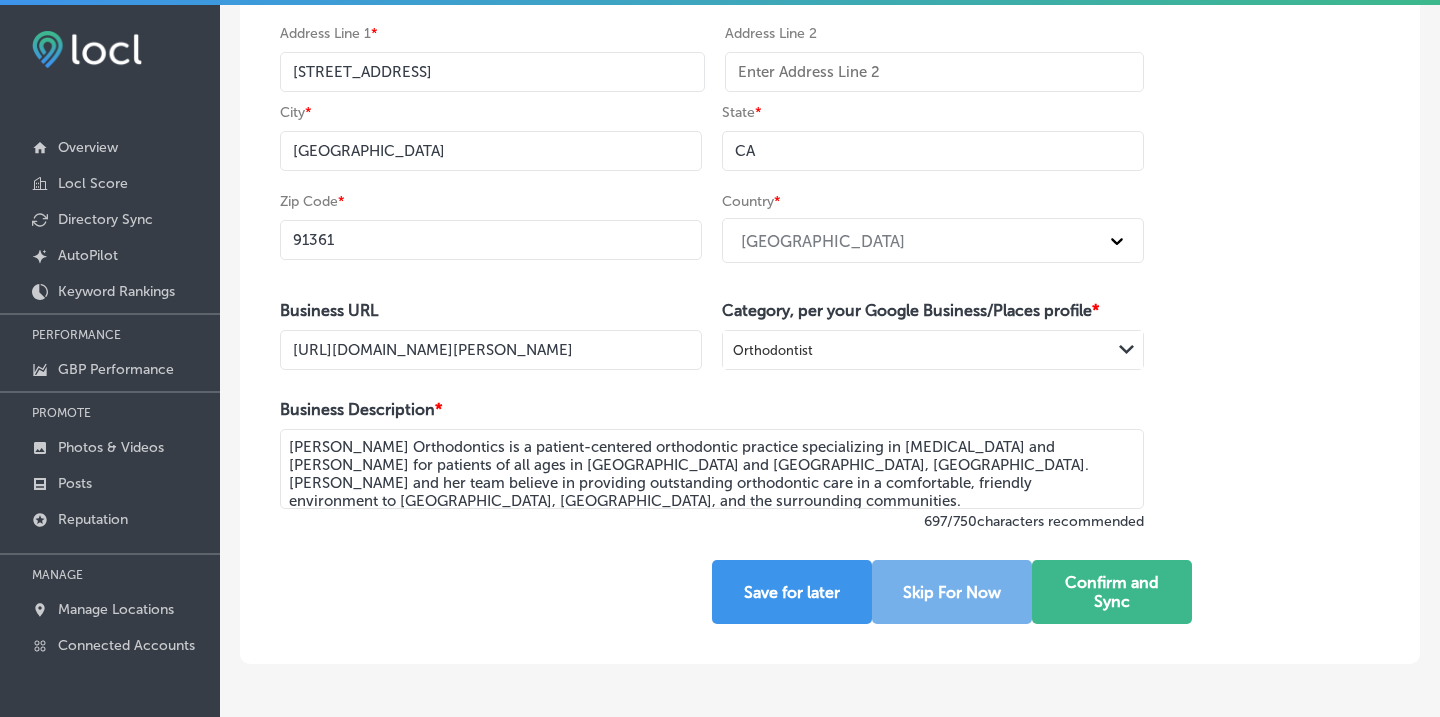 scroll, scrollTop: 391, scrollLeft: 0, axis: vertical 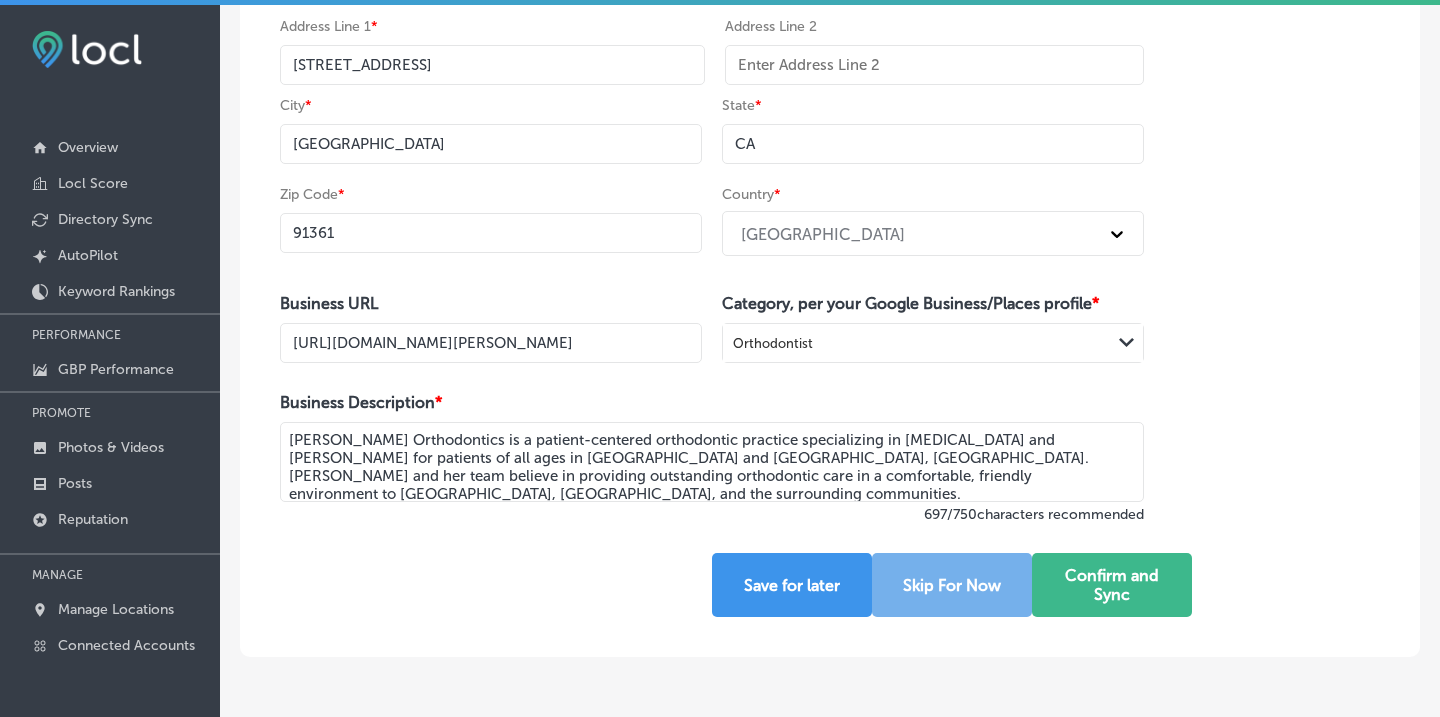 click on "[URL][DOMAIN_NAME][PERSON_NAME]" at bounding box center (491, 343) 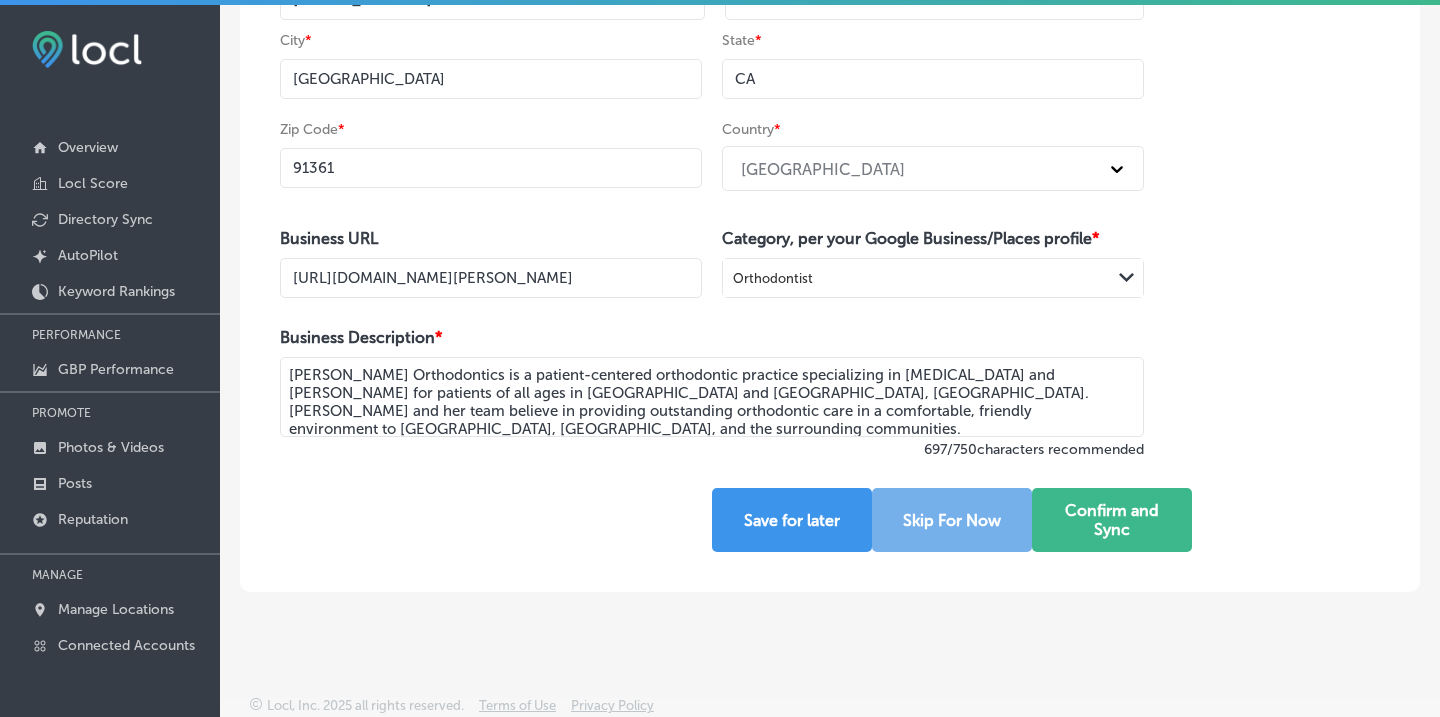 scroll, scrollTop: 457, scrollLeft: 0, axis: vertical 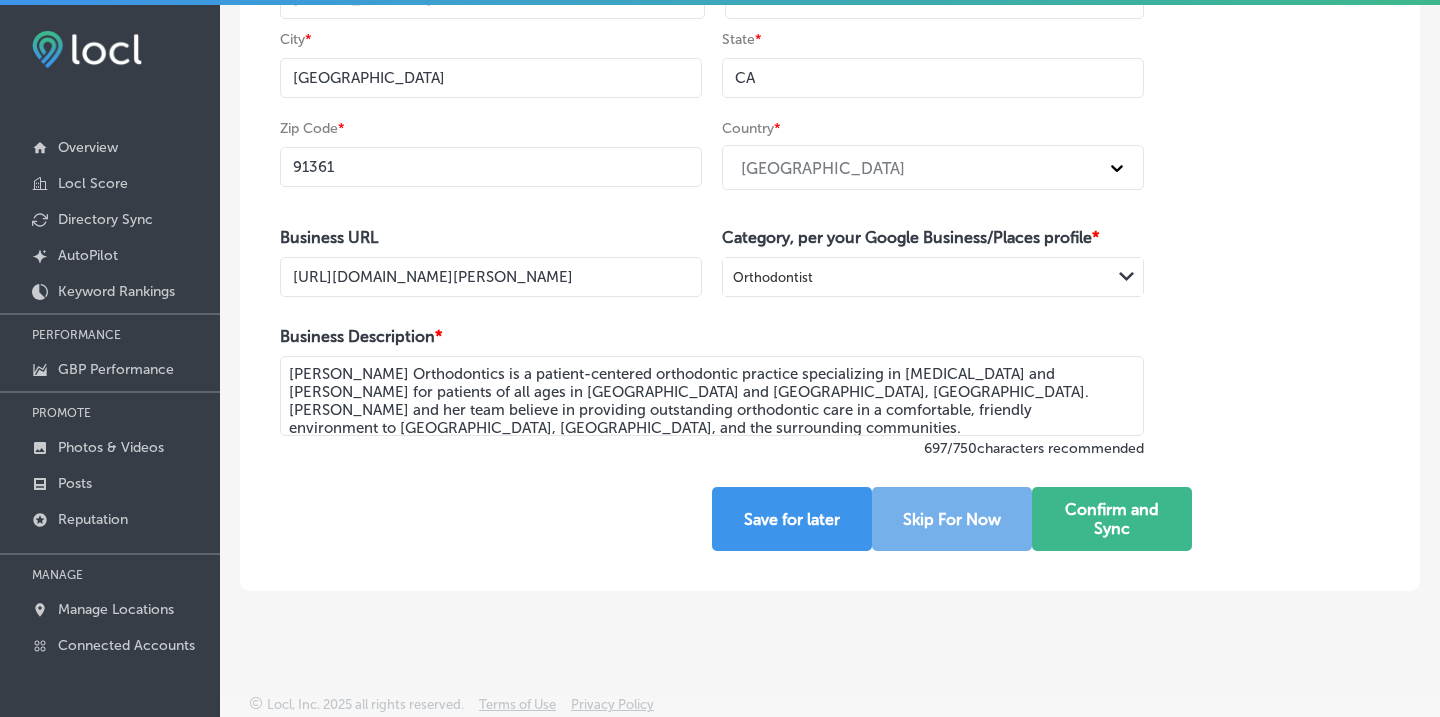 type on "[URL][DOMAIN_NAME][PERSON_NAME]" 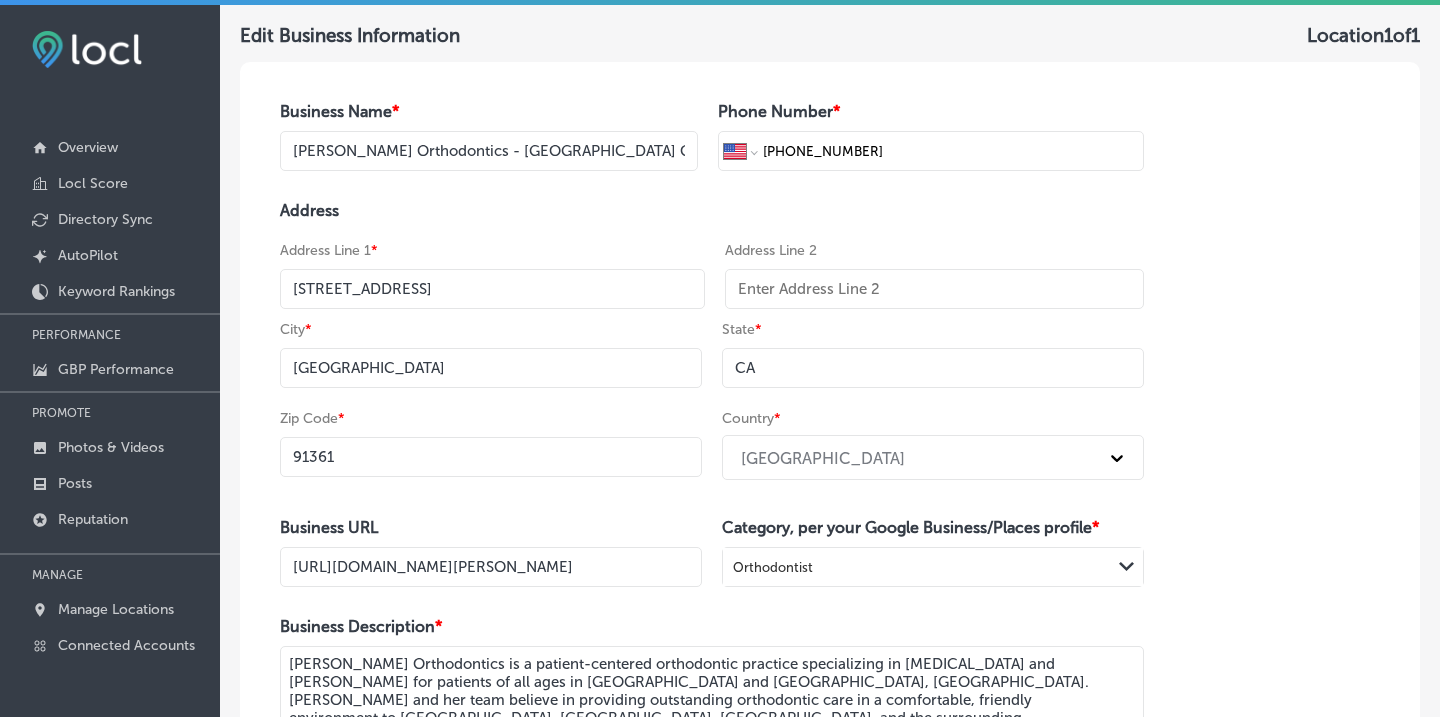 scroll, scrollTop: 76, scrollLeft: 0, axis: vertical 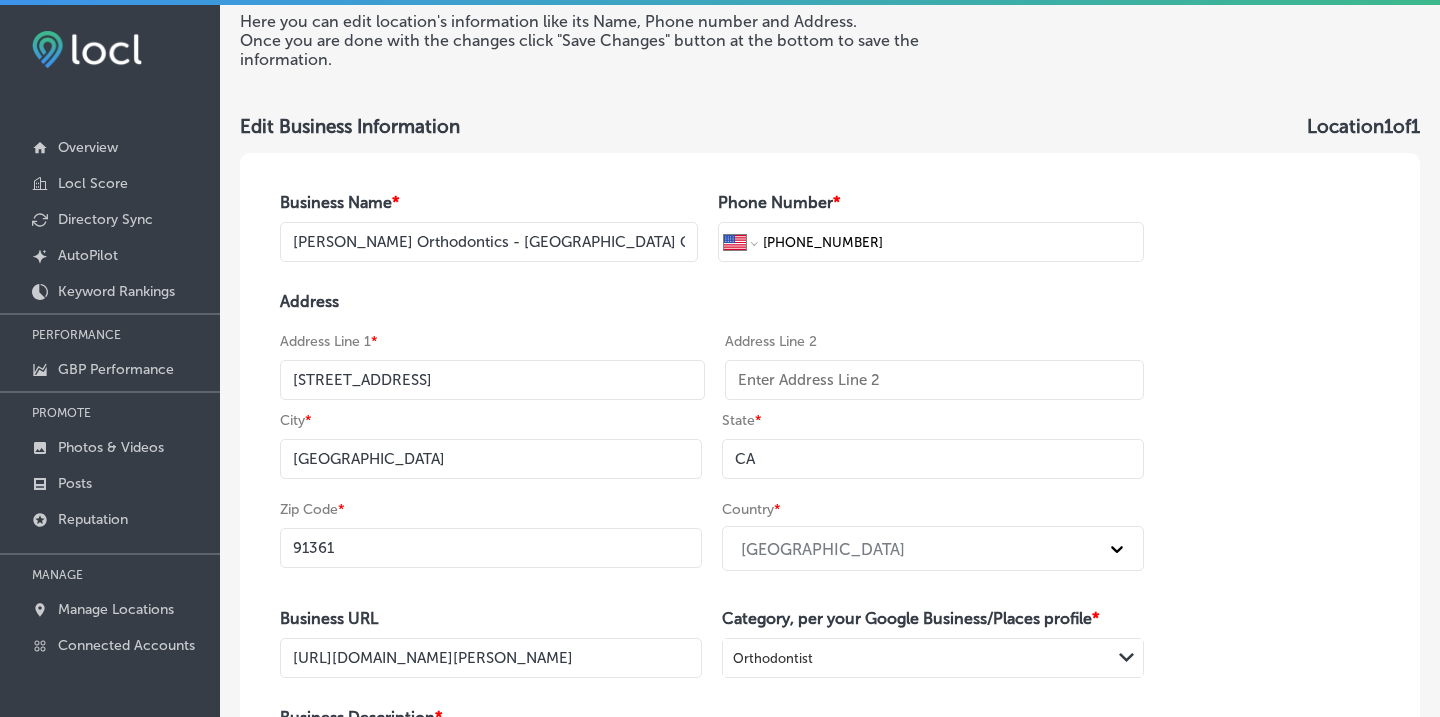 type on "[PERSON_NAME] Orthodontics is a patient-centered orthodontic practice specializing in [MEDICAL_DATA] and [PERSON_NAME] for patients of all ages in [GEOGRAPHIC_DATA] and [GEOGRAPHIC_DATA], [GEOGRAPHIC_DATA]. [PERSON_NAME] and her team believe in providing outstanding orthodontic care in a comfortable, friendly environment to [GEOGRAPHIC_DATA], [GEOGRAPHIC_DATA], [GEOGRAPHIC_DATA], and the surrounding communities.
Our boutique-style orthodontic practice finds the happy balance between convenience, quality, and patient-centered care. [PERSON_NAME] cares deeply about all of her patients and is involved in every step of your treatment. You’ll be seeing her at every single visit to our office!
Premier Orthodontics. Boutique Experience. Beautiful Smiles." 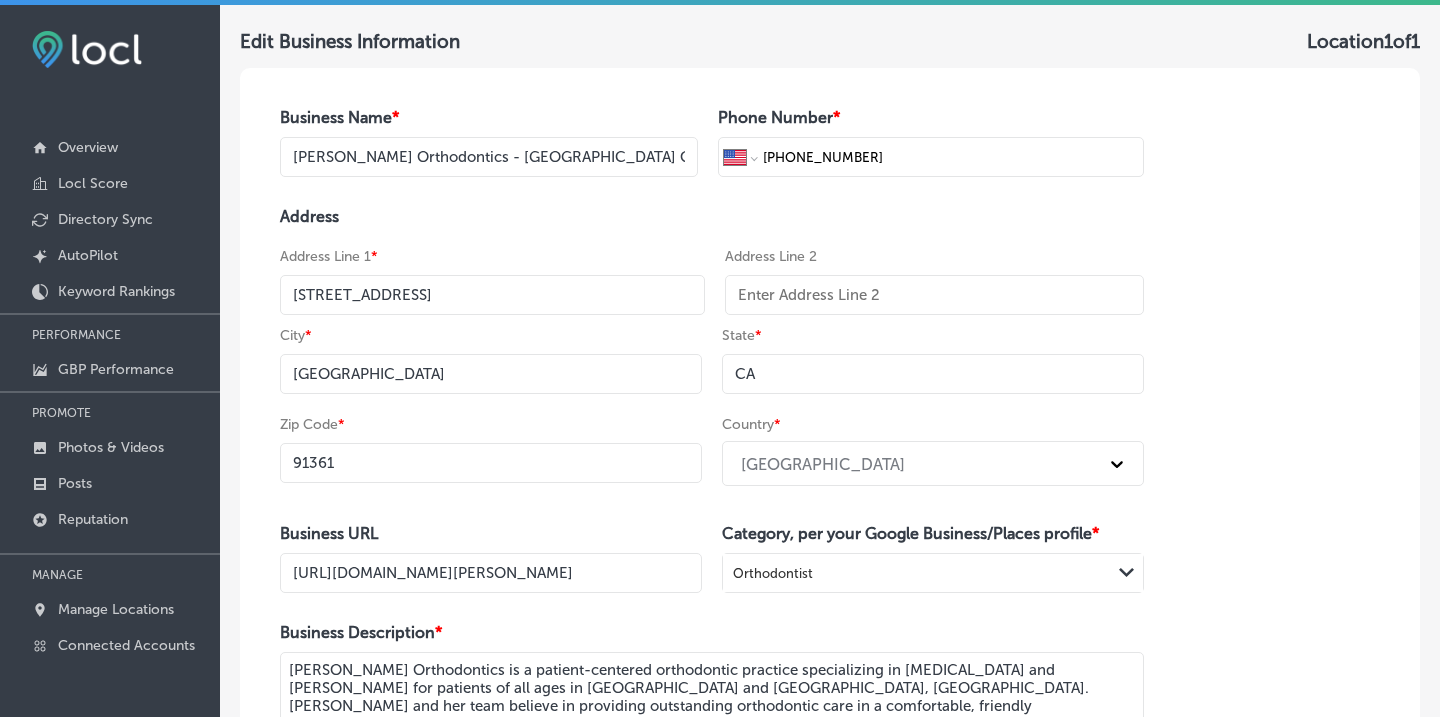 scroll, scrollTop: 573, scrollLeft: 0, axis: vertical 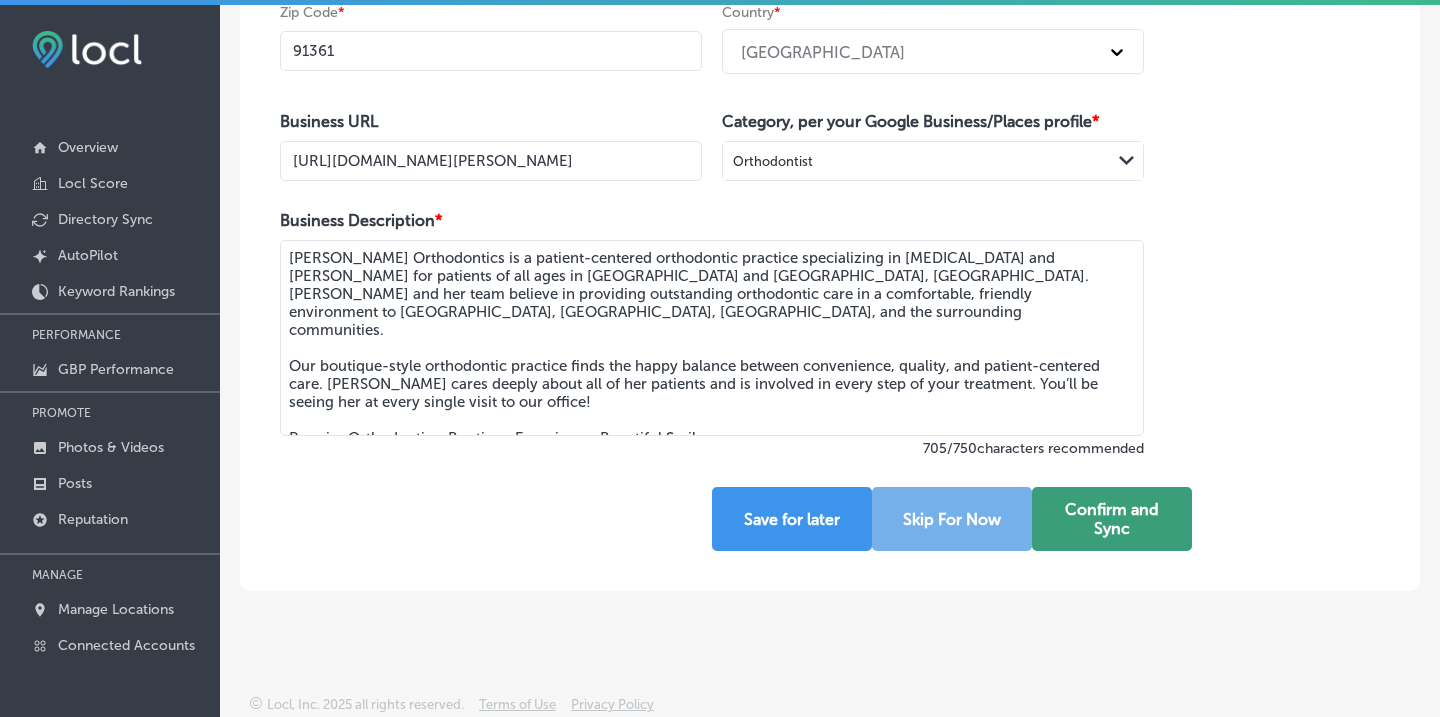 click on "Confirm and Sync" at bounding box center (1112, 519) 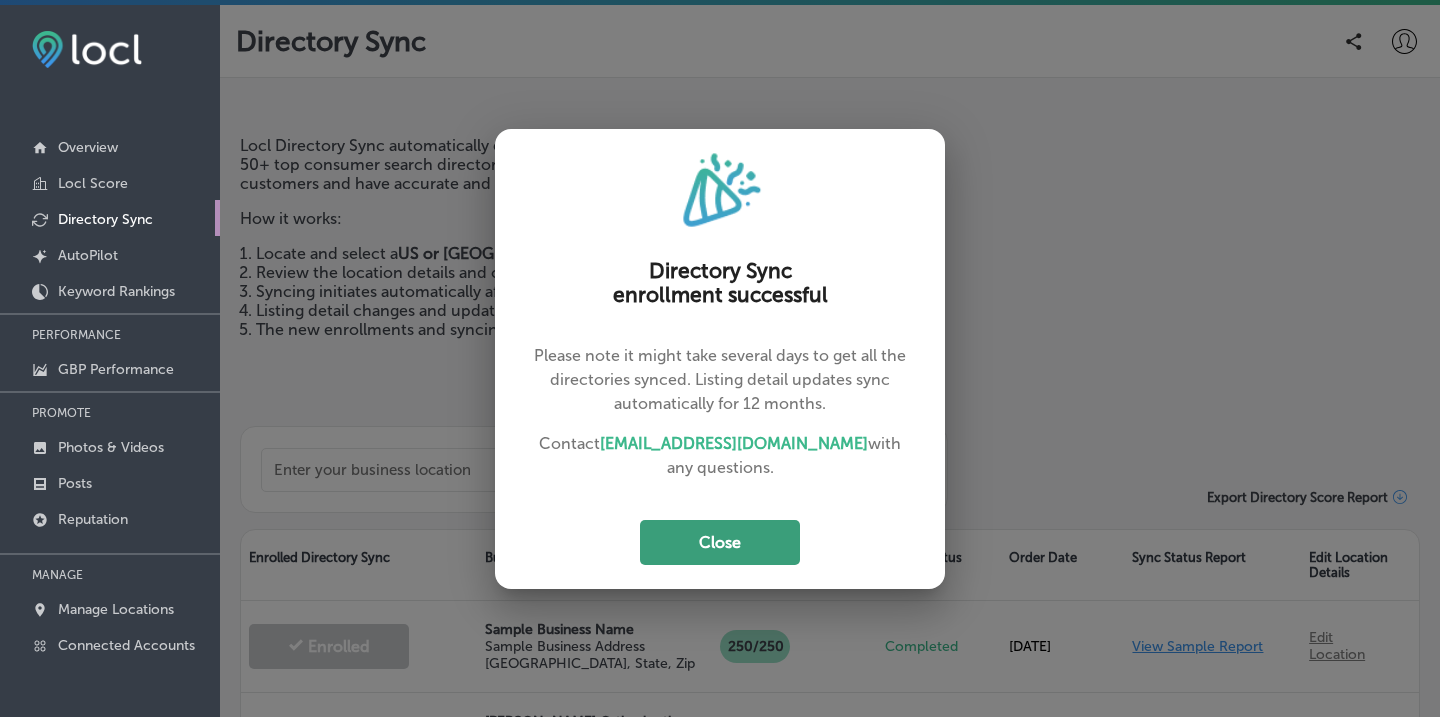 click on "Close" at bounding box center (720, 542) 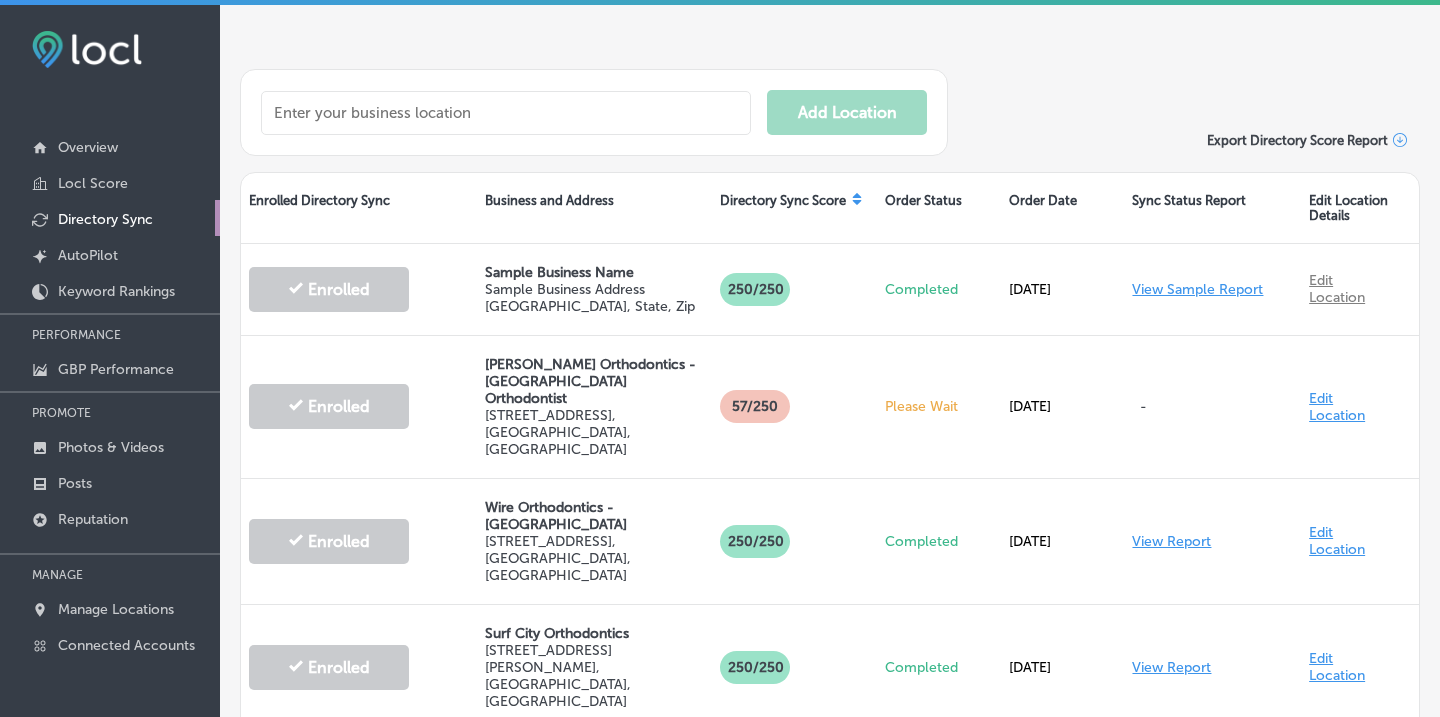 scroll, scrollTop: 285, scrollLeft: 0, axis: vertical 